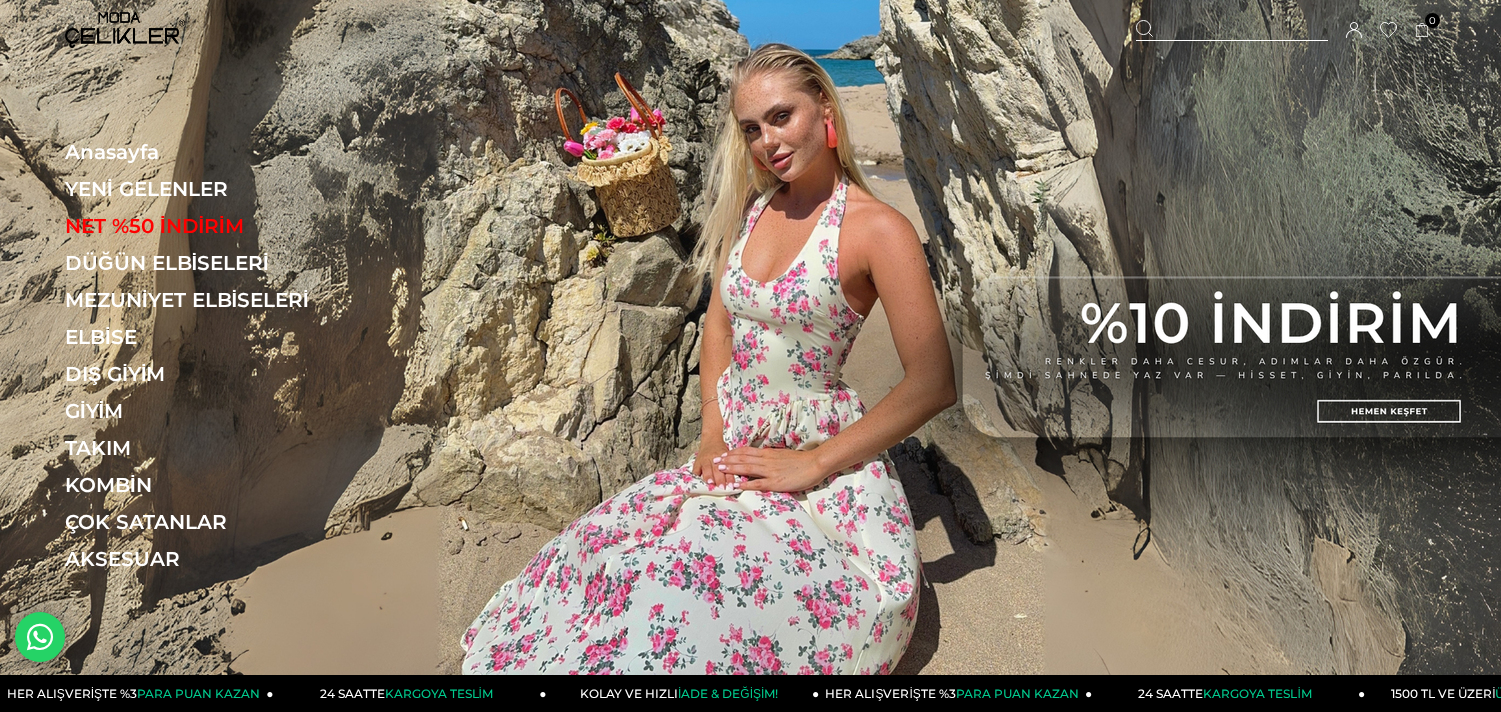 scroll, scrollTop: 0, scrollLeft: 0, axis: both 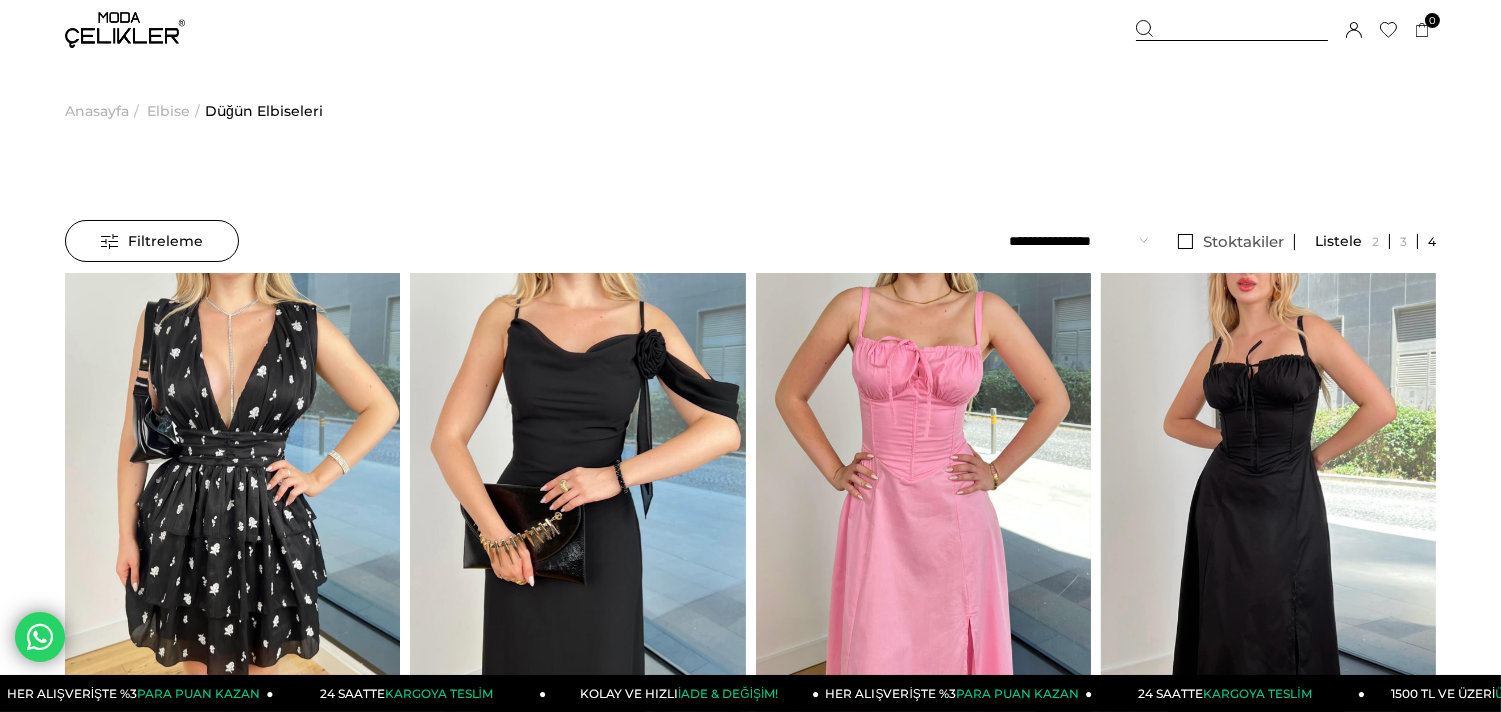 click on "Filtreleme" at bounding box center (152, 241) 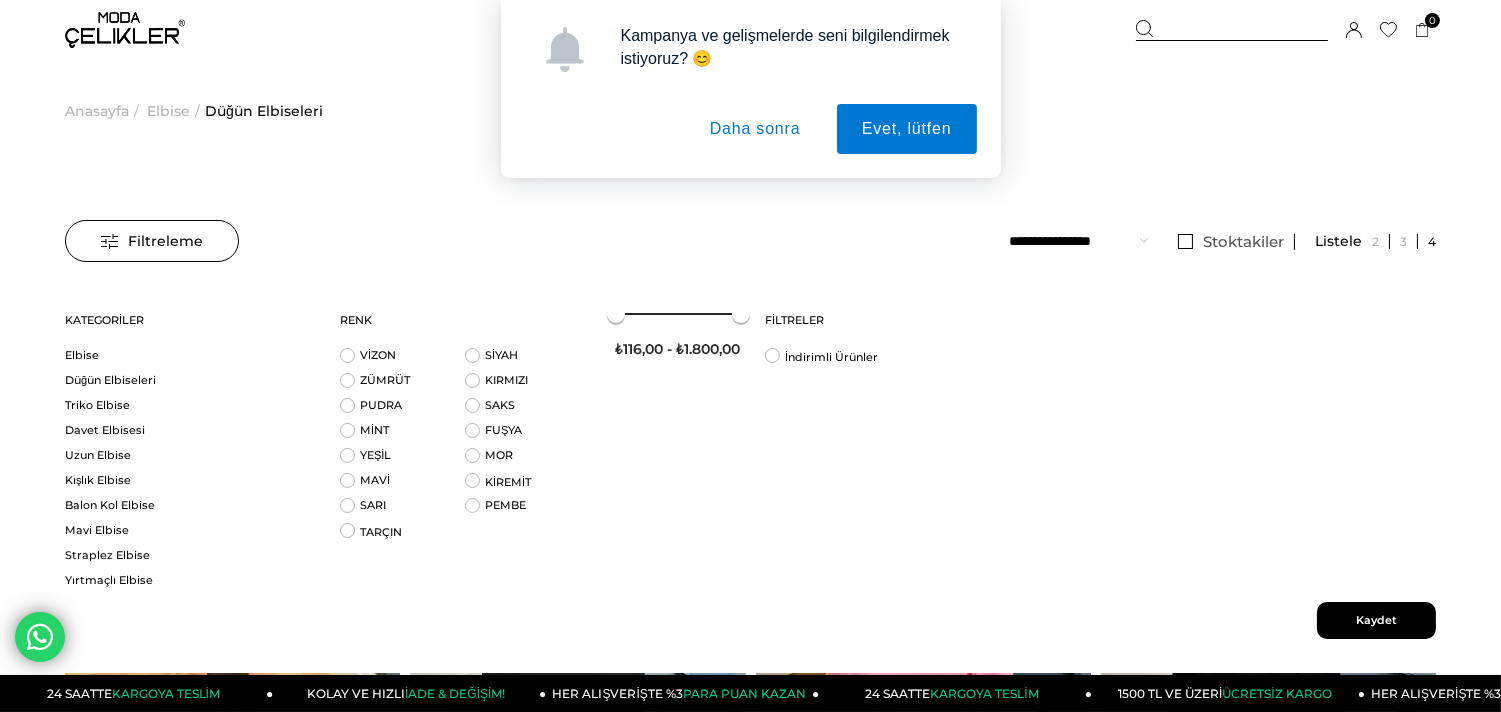 click on "Daha sonra" at bounding box center (755, 129) 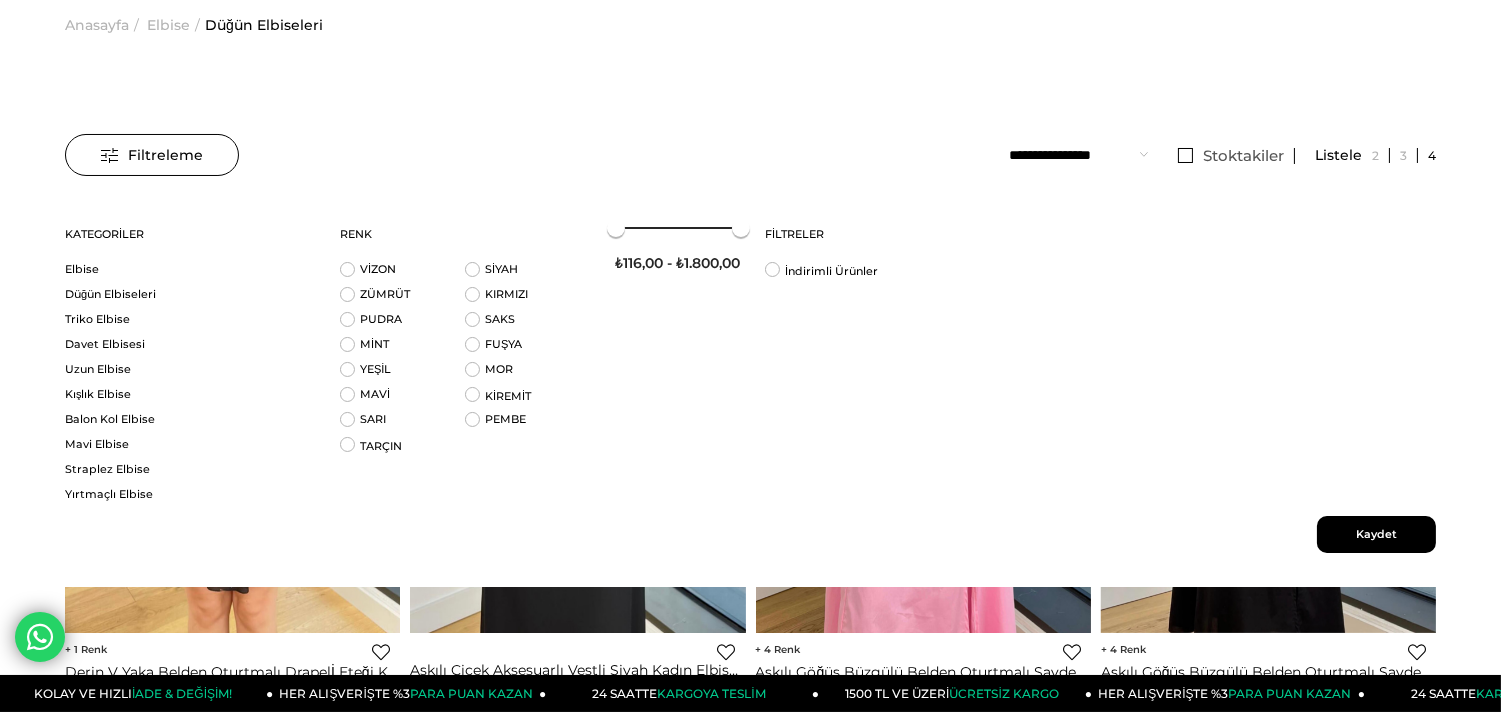 scroll, scrollTop: 111, scrollLeft: 0, axis: vertical 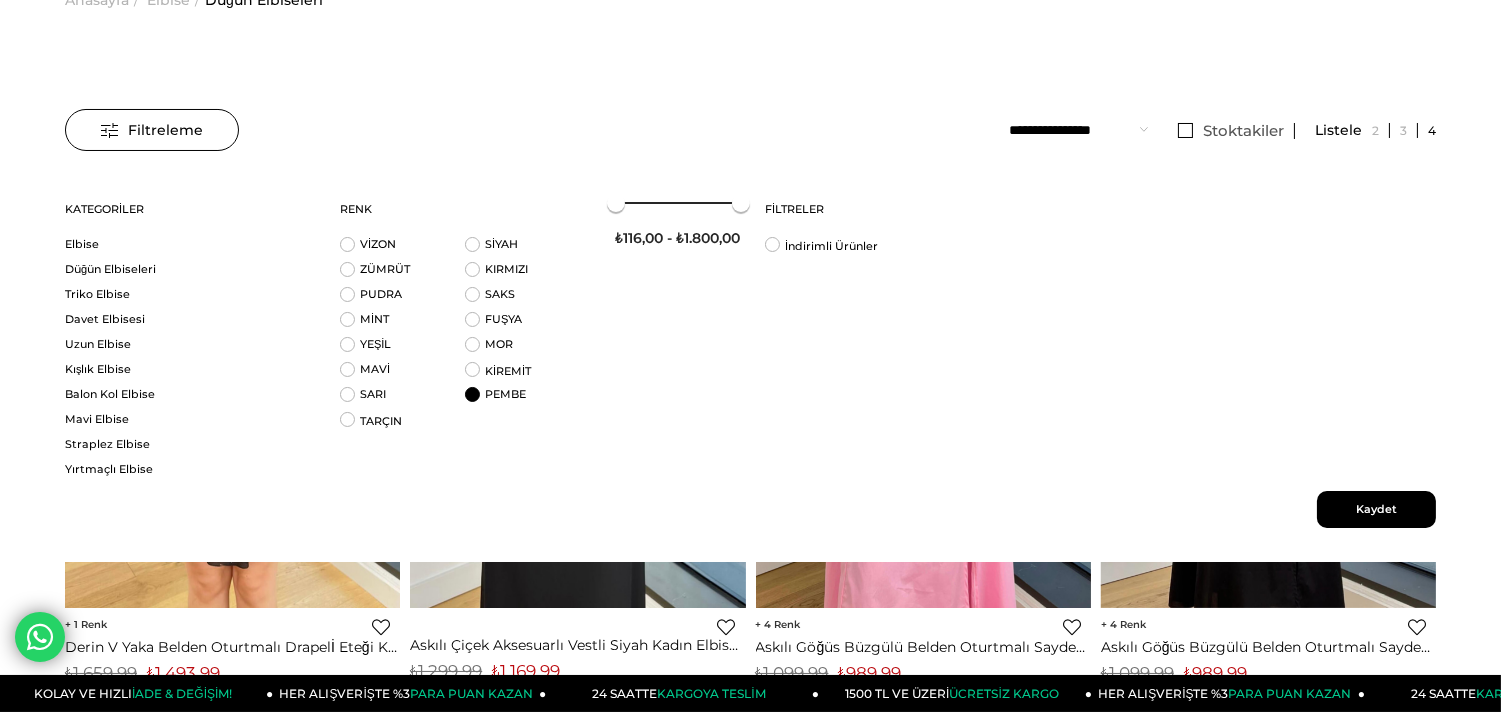 click on "PEMBE" at bounding box center [527, 399] 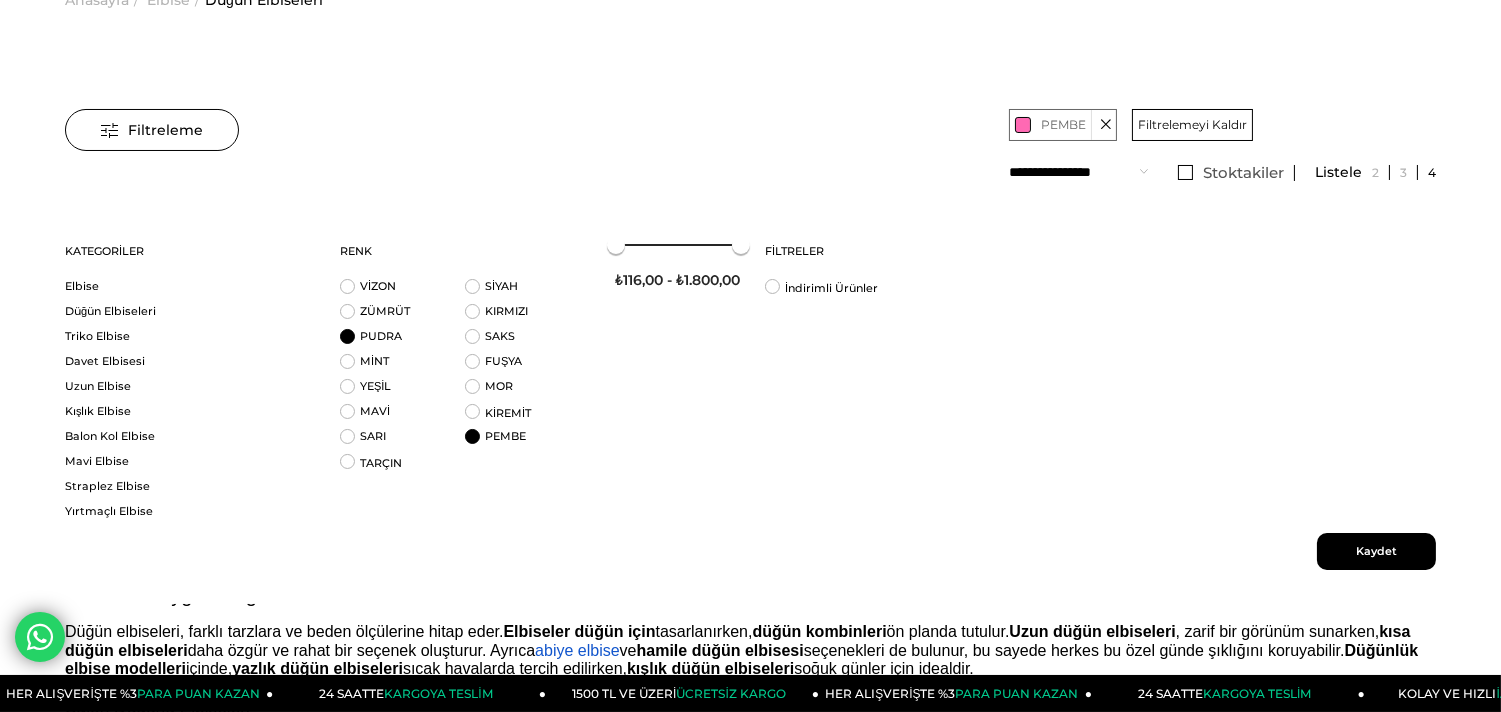 click on "PUDRA" at bounding box center (402, 341) 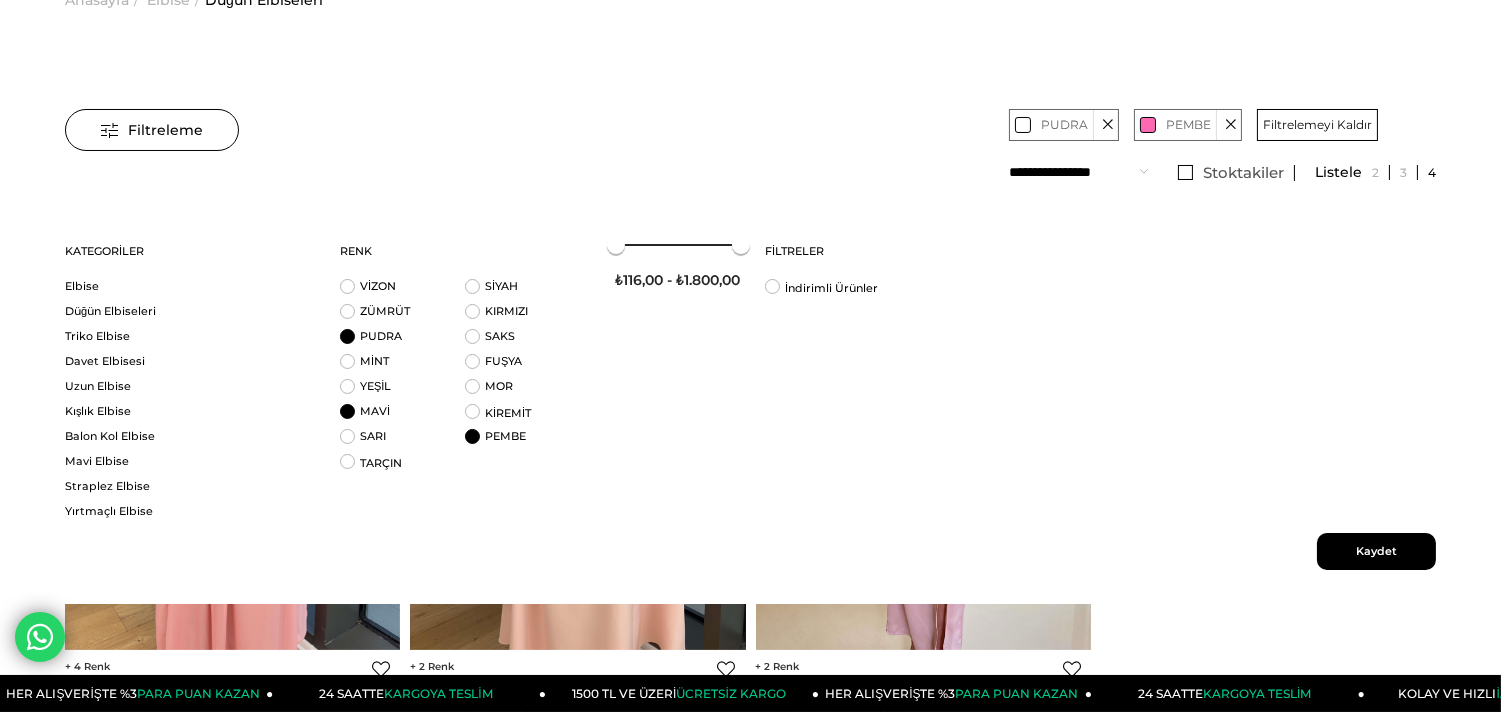 click on "MAVİ" at bounding box center (402, 416) 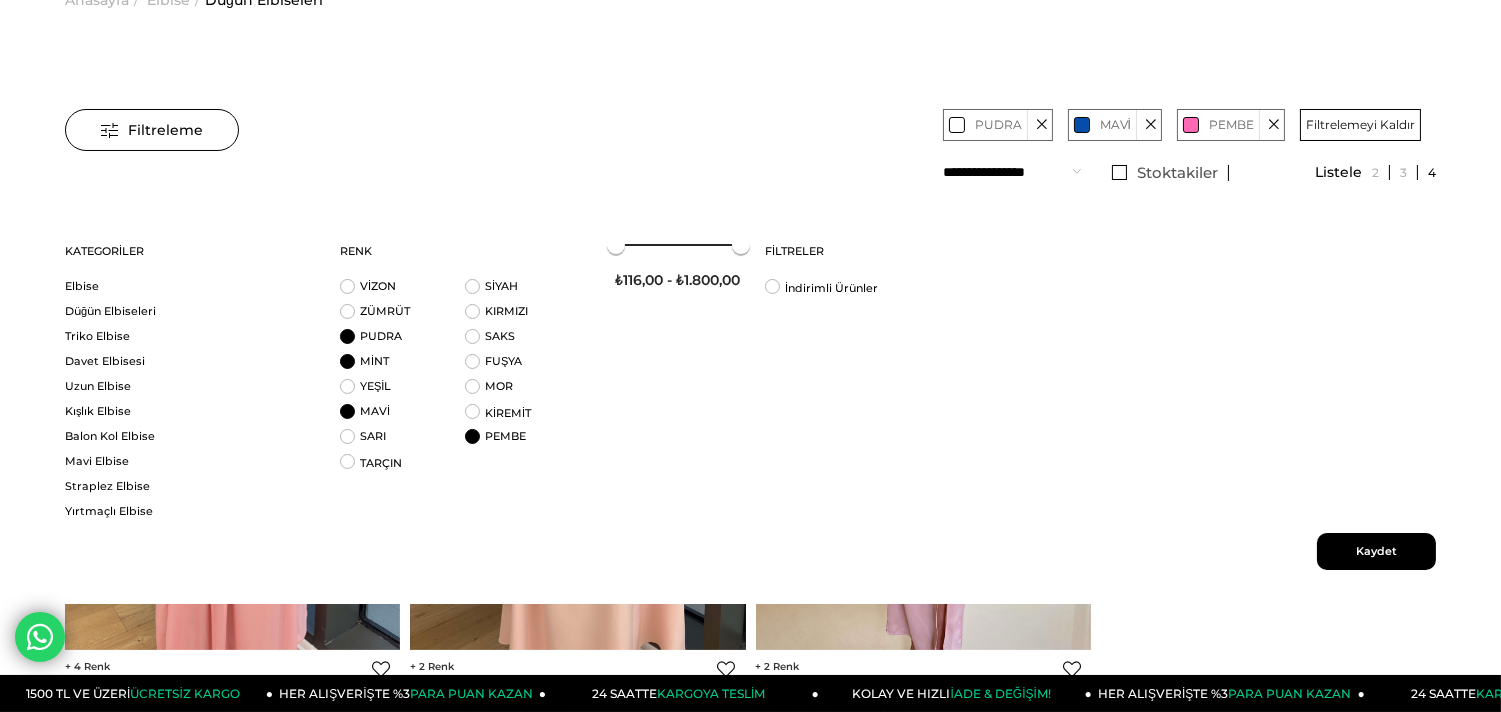 click on "MİNT" at bounding box center (402, 366) 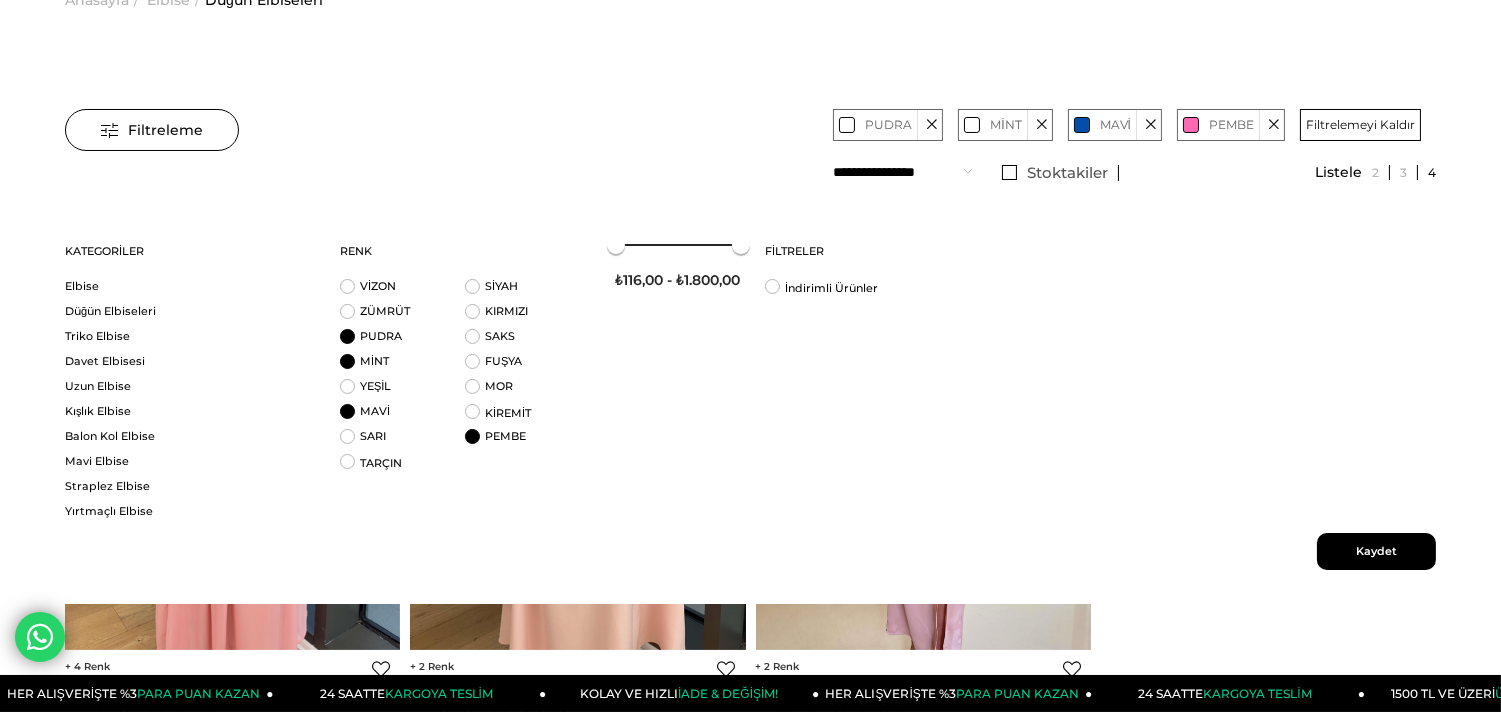 click on "Kaydet" at bounding box center (1376, 551) 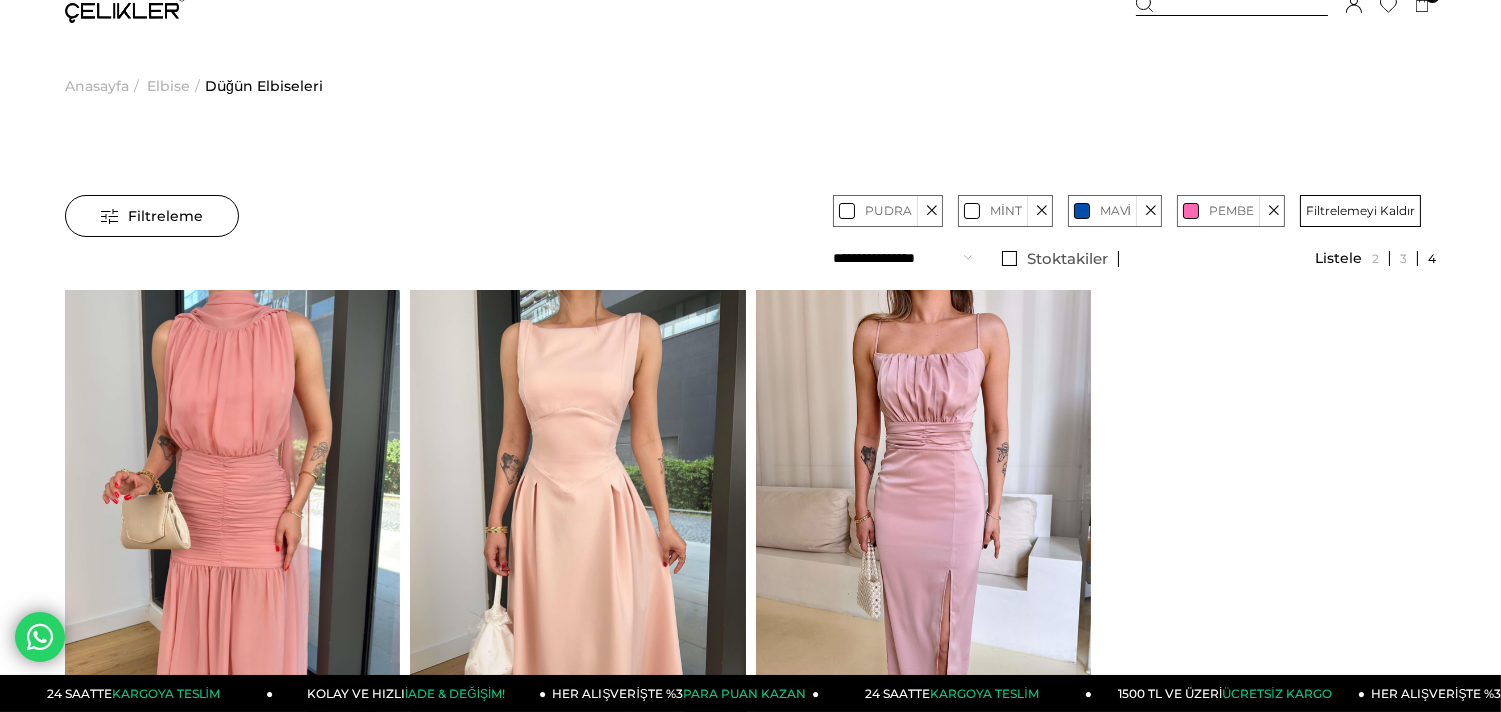 scroll, scrollTop: 0, scrollLeft: 0, axis: both 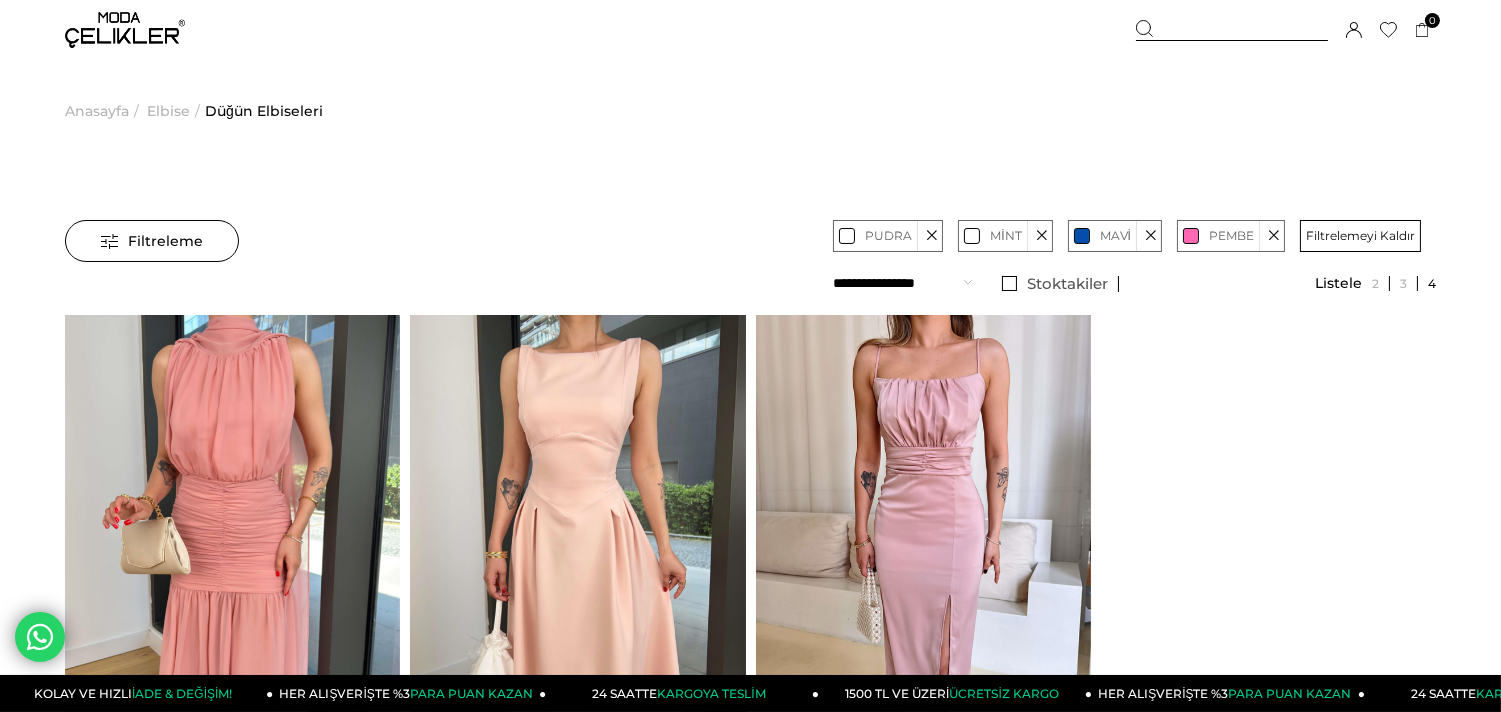 click on "Filtrelemeyi Kaldır" at bounding box center [1360, 236] 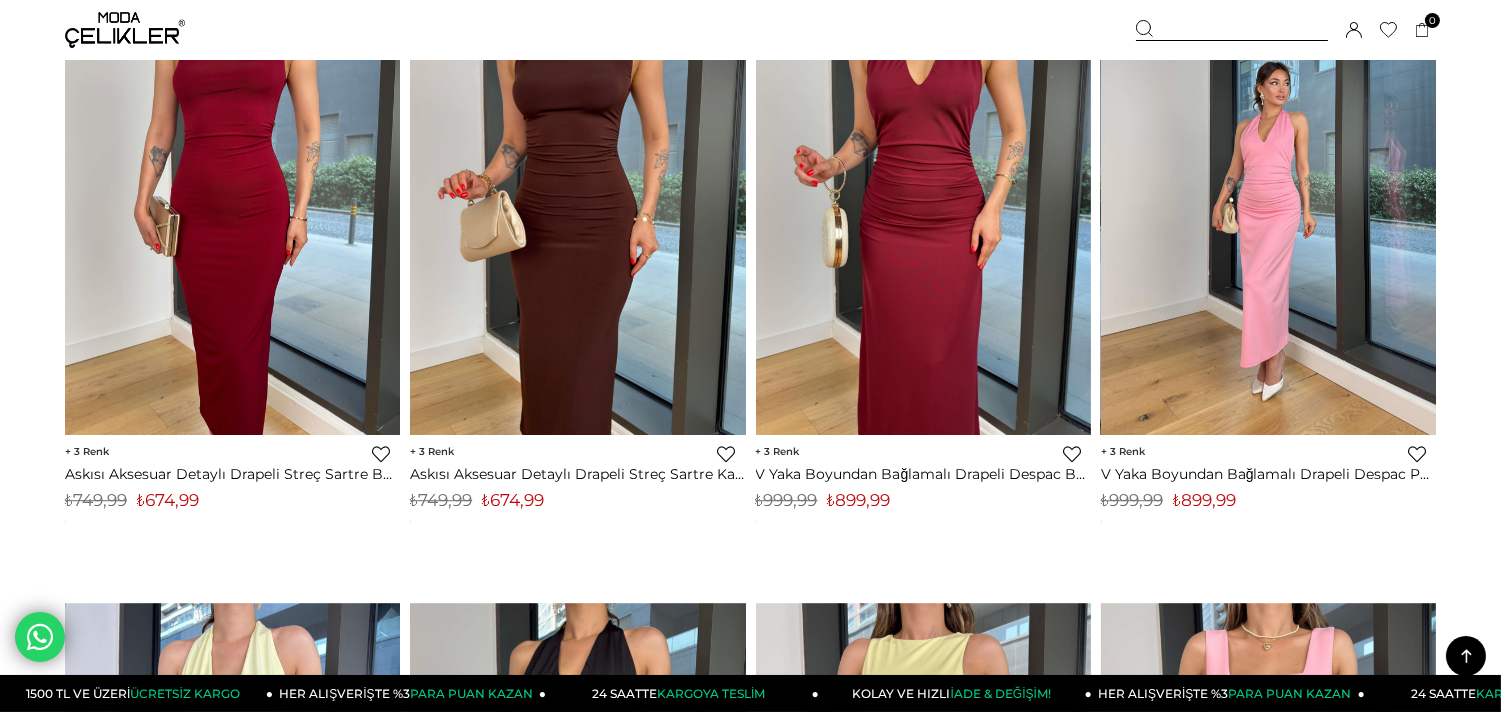 scroll, scrollTop: 10000, scrollLeft: 0, axis: vertical 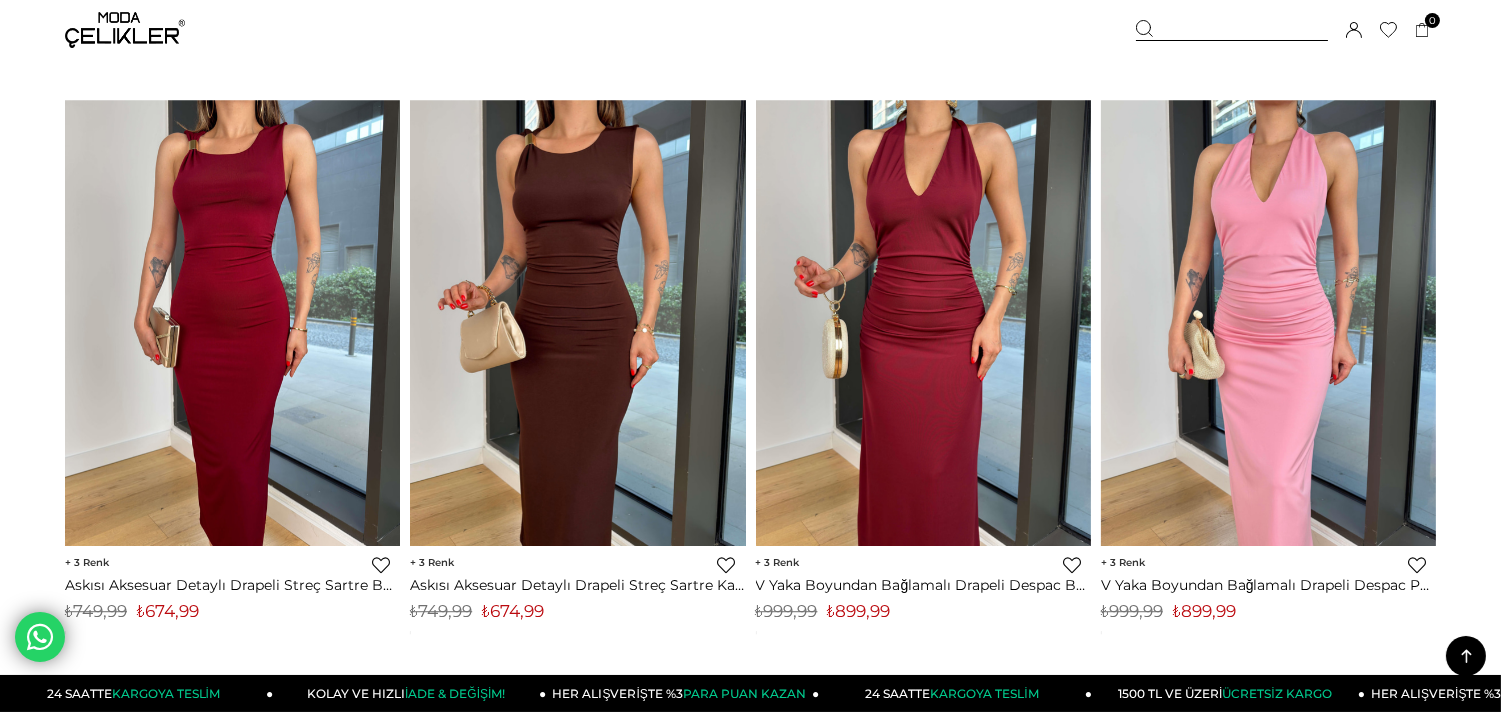 click at bounding box center [1268, 323] 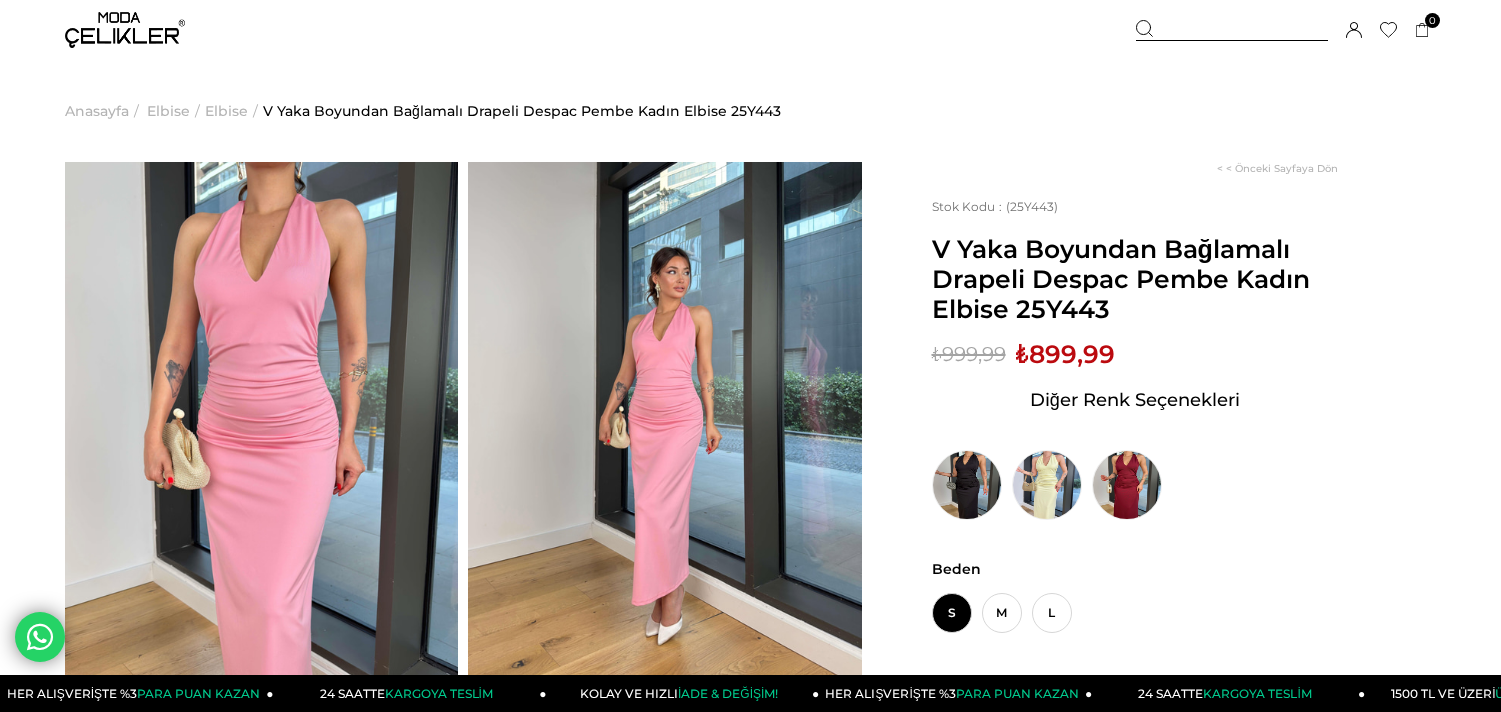 scroll, scrollTop: 0, scrollLeft: 0, axis: both 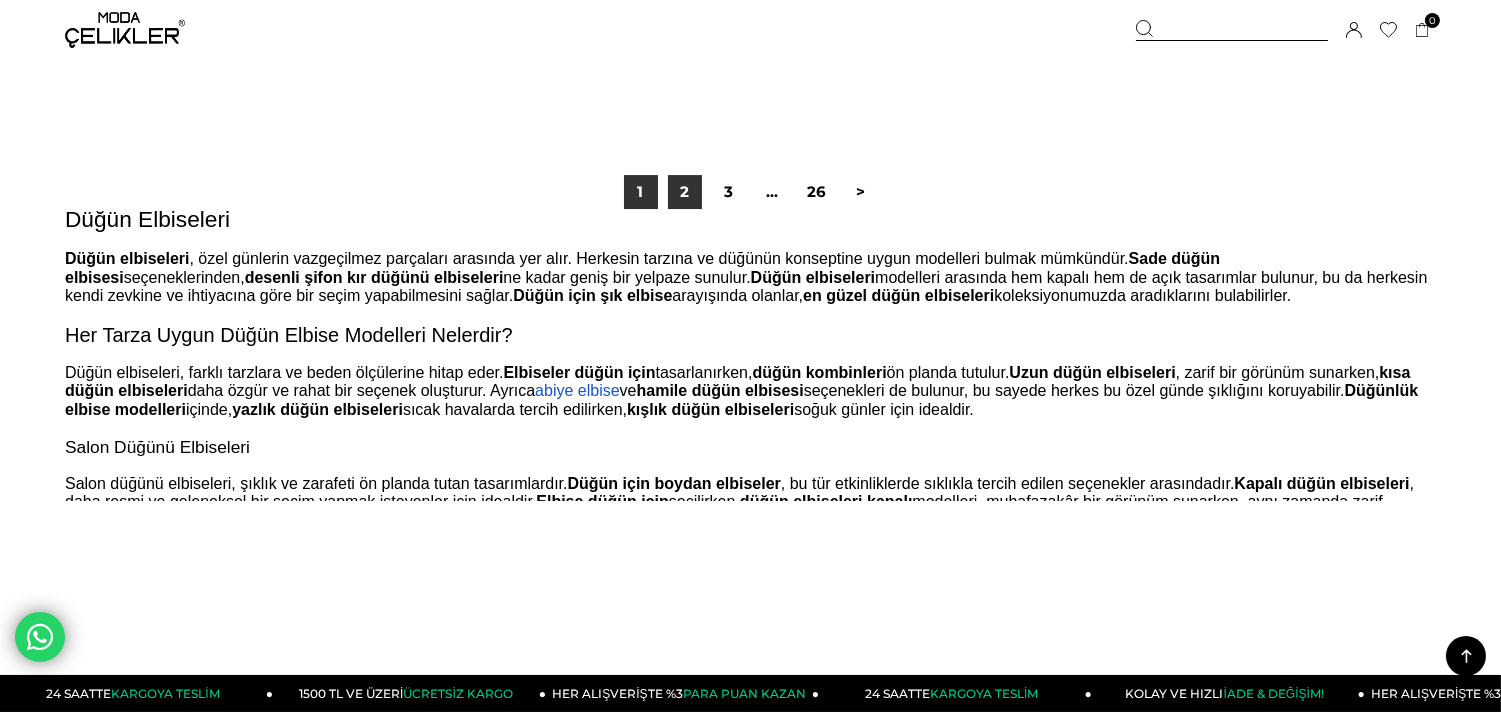 click on "2" at bounding box center [685, 192] 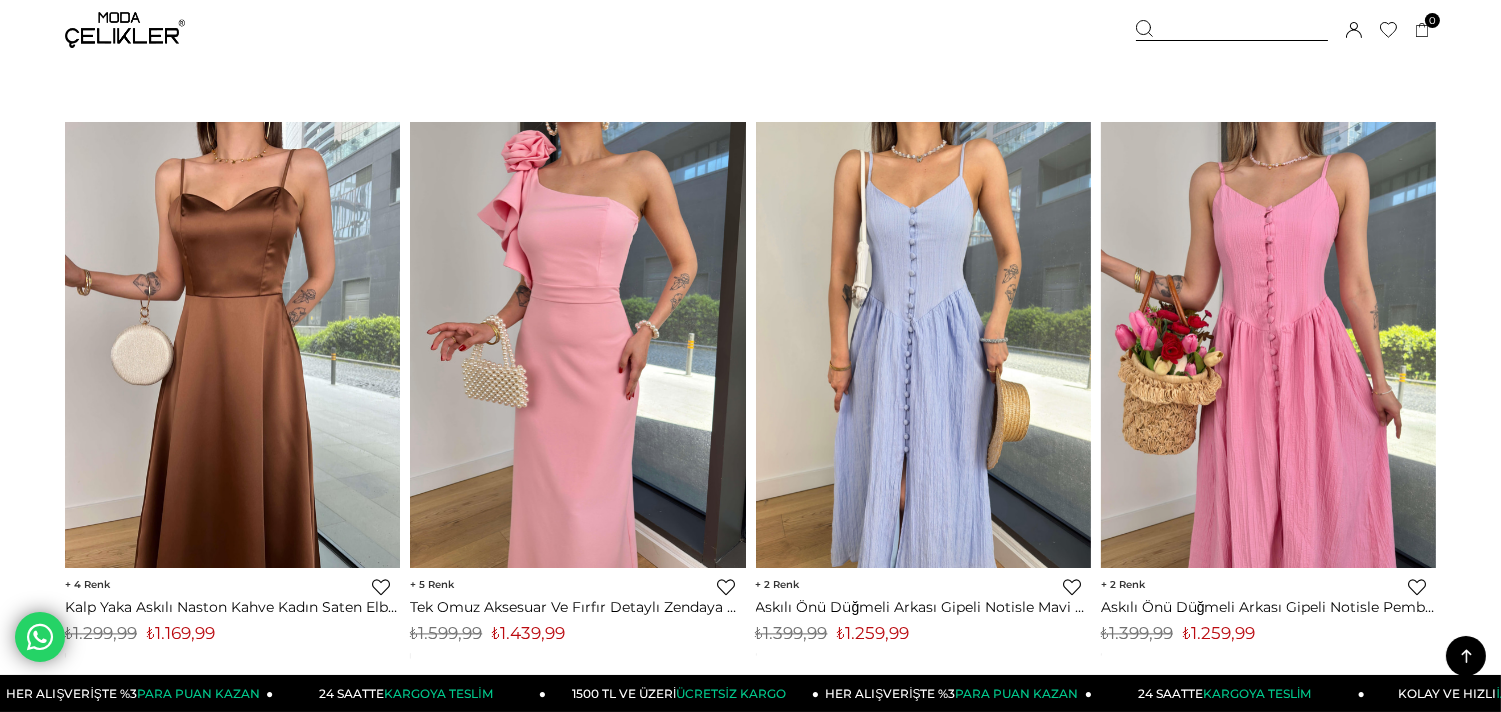 scroll, scrollTop: 7555, scrollLeft: 0, axis: vertical 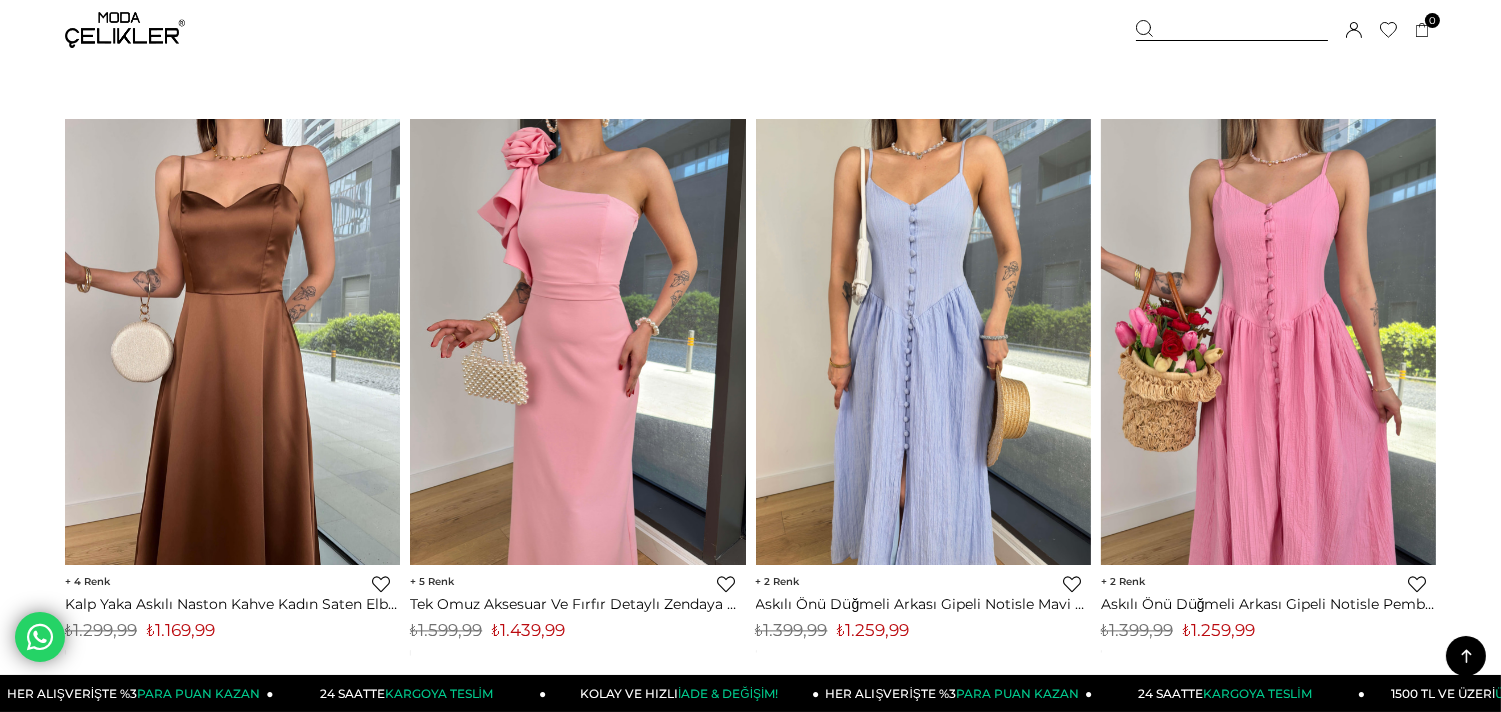 click at bounding box center (577, 341) 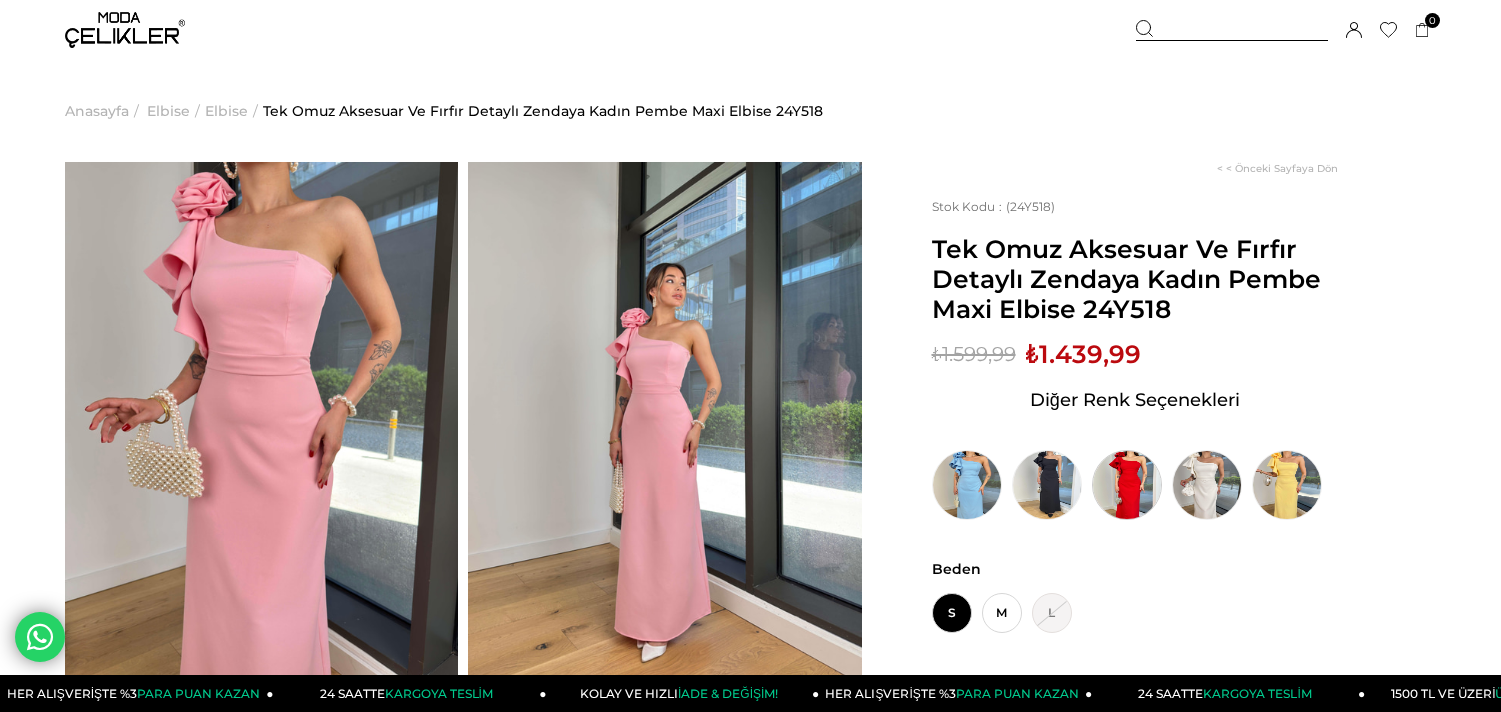 scroll, scrollTop: 0, scrollLeft: 0, axis: both 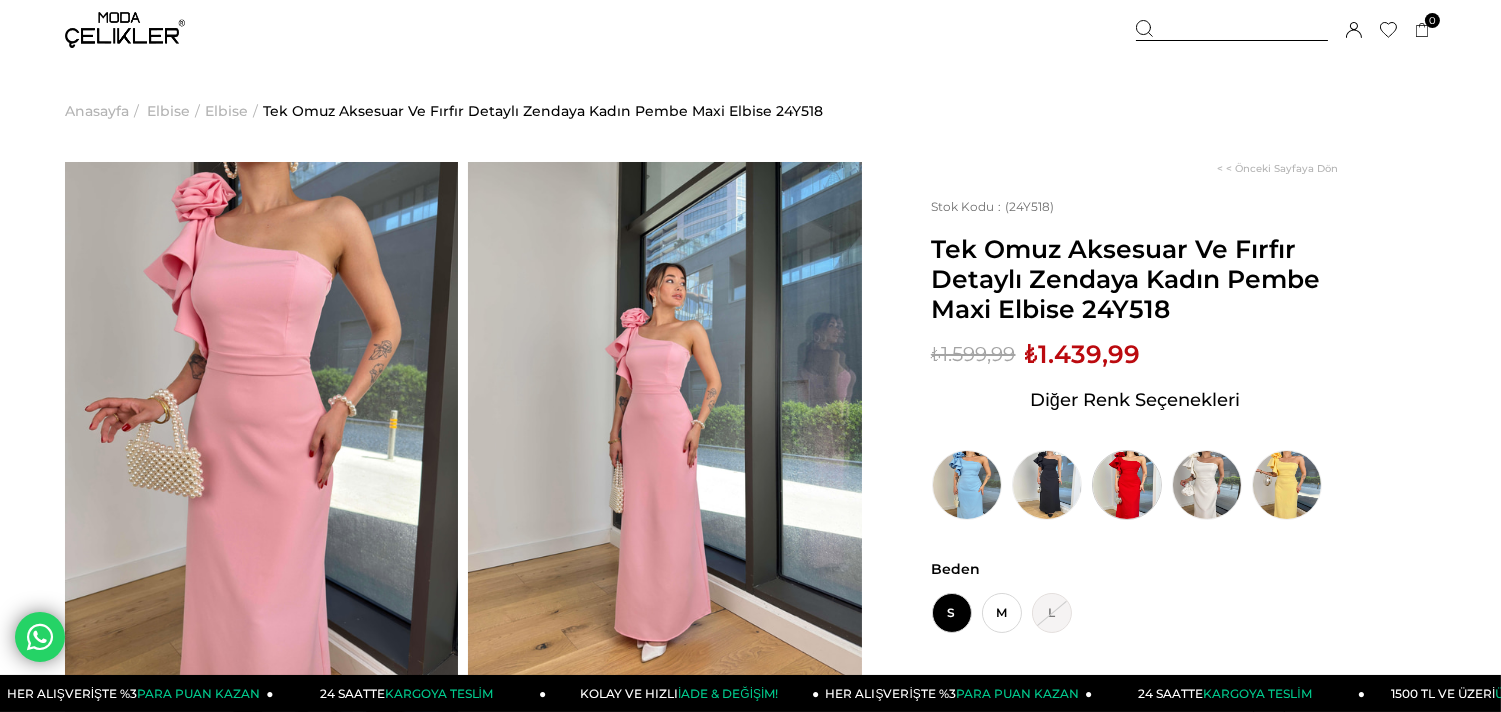 click at bounding box center (1127, 485) 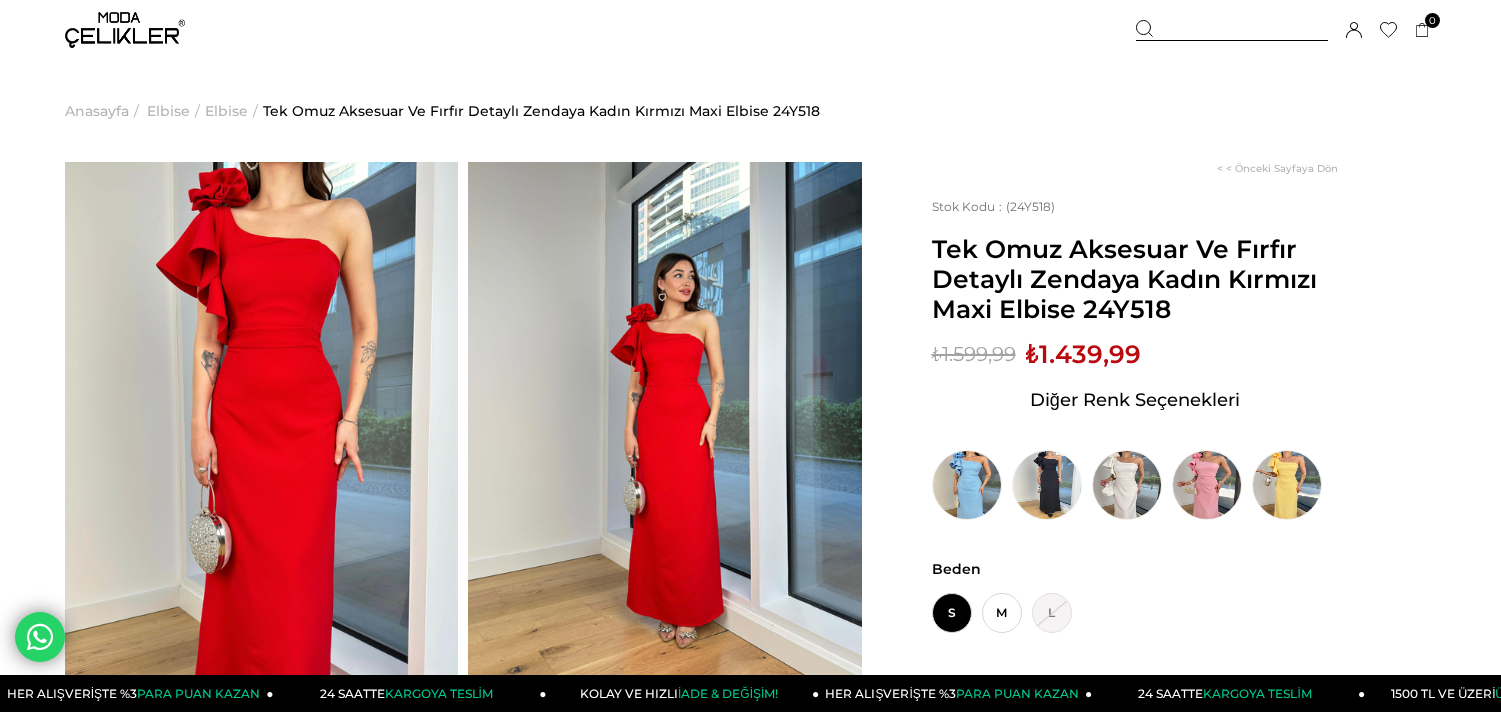 scroll, scrollTop: 0, scrollLeft: 0, axis: both 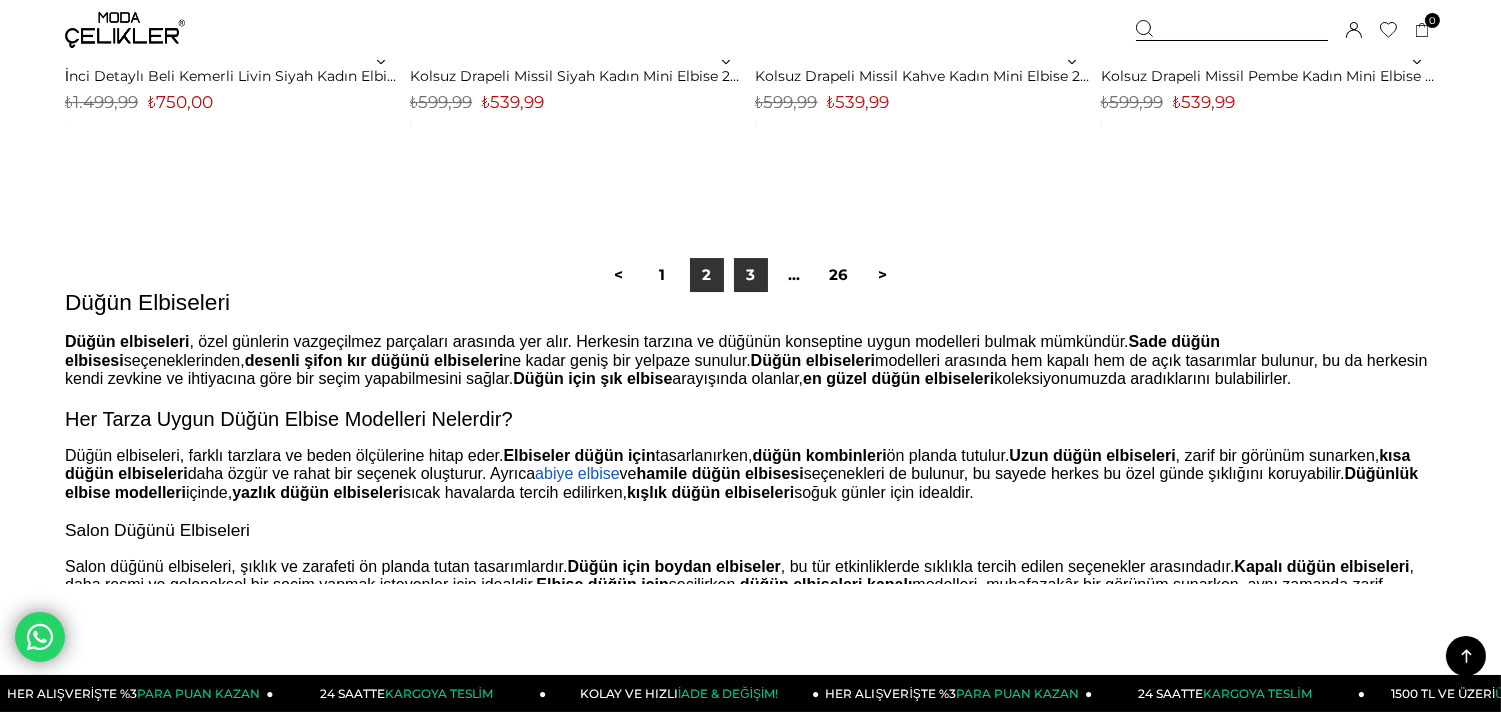 click on "3" at bounding box center [751, 275] 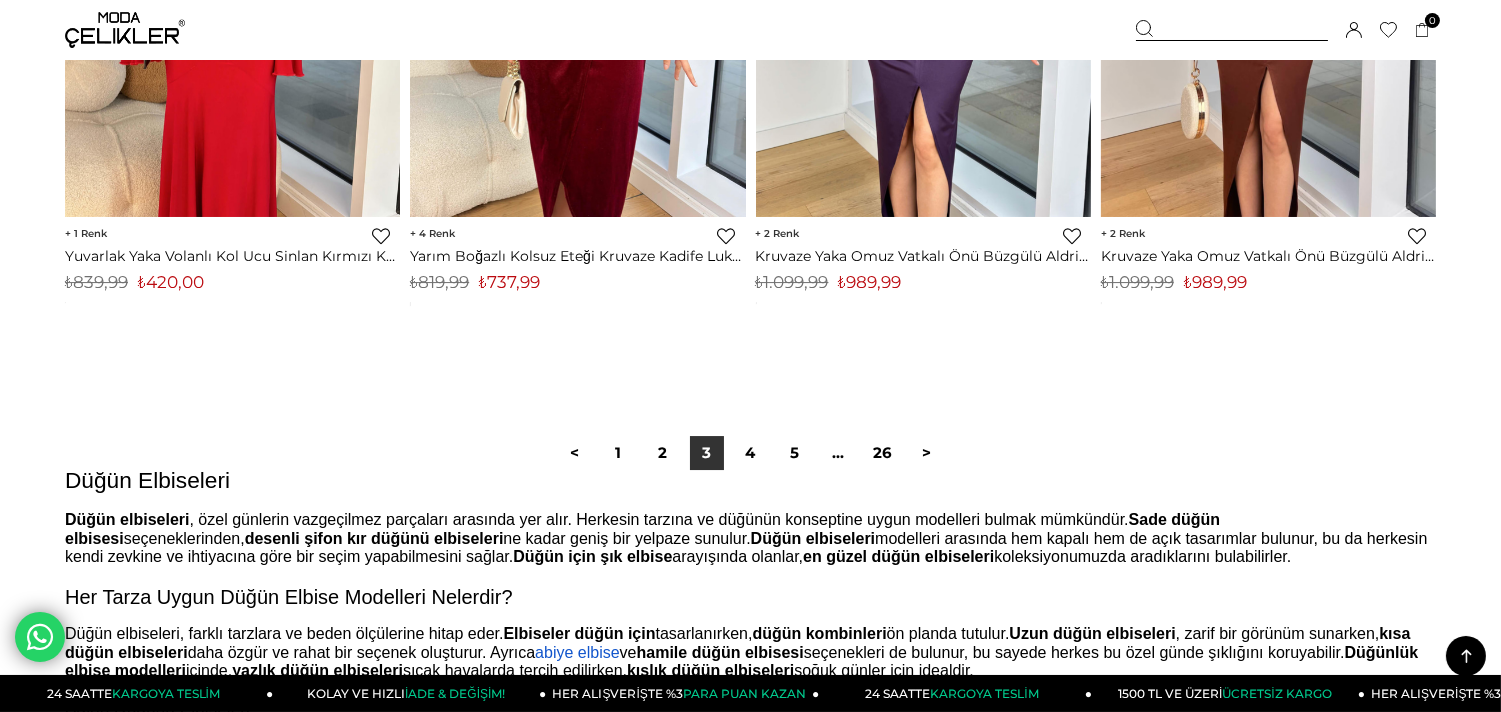 scroll, scrollTop: 12222, scrollLeft: 0, axis: vertical 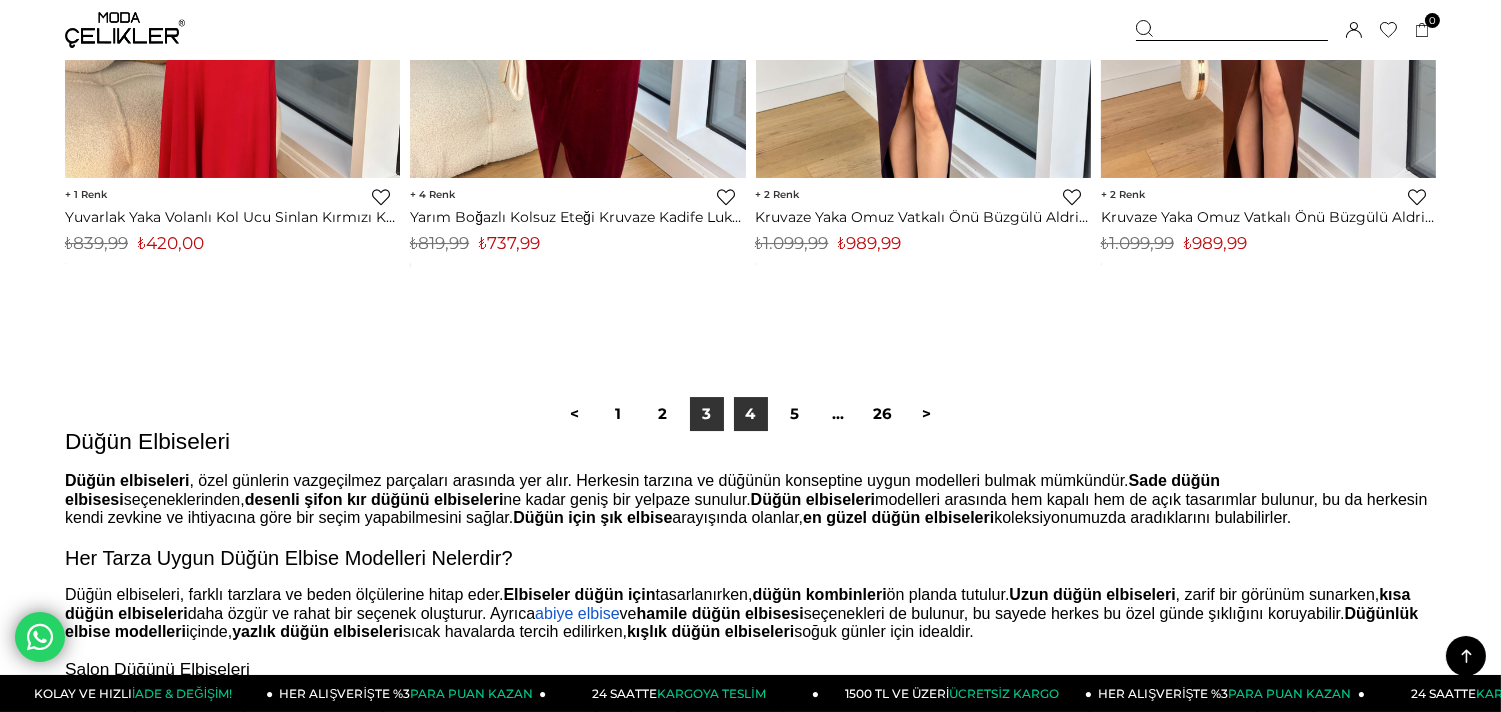 click on "4" at bounding box center (751, 414) 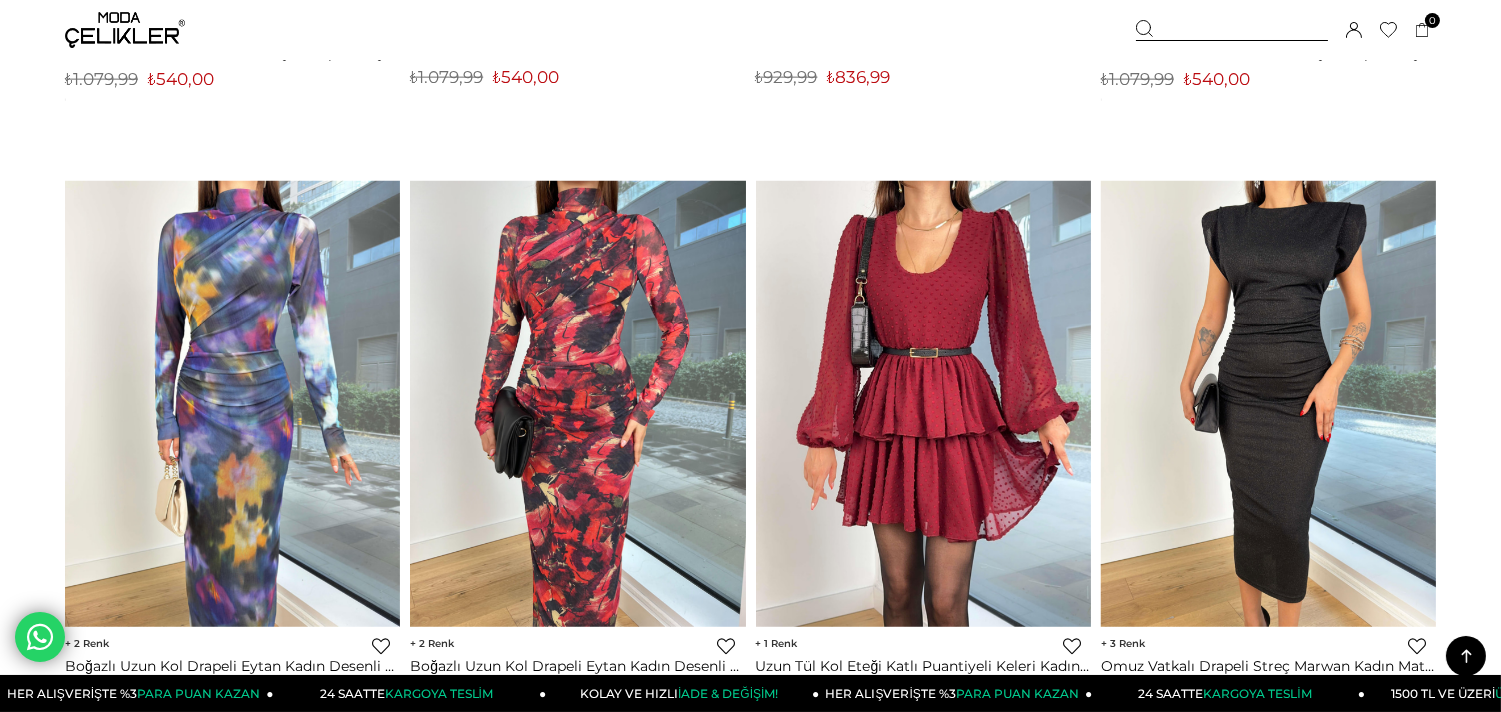 scroll, scrollTop: 5111, scrollLeft: 0, axis: vertical 